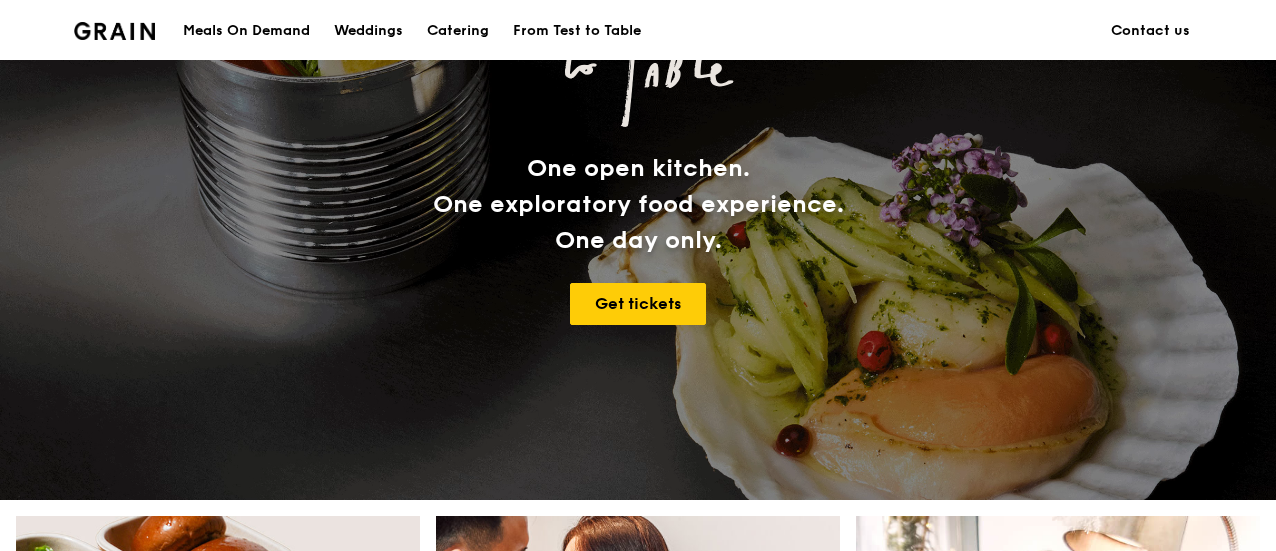 scroll, scrollTop: 0, scrollLeft: 0, axis: both 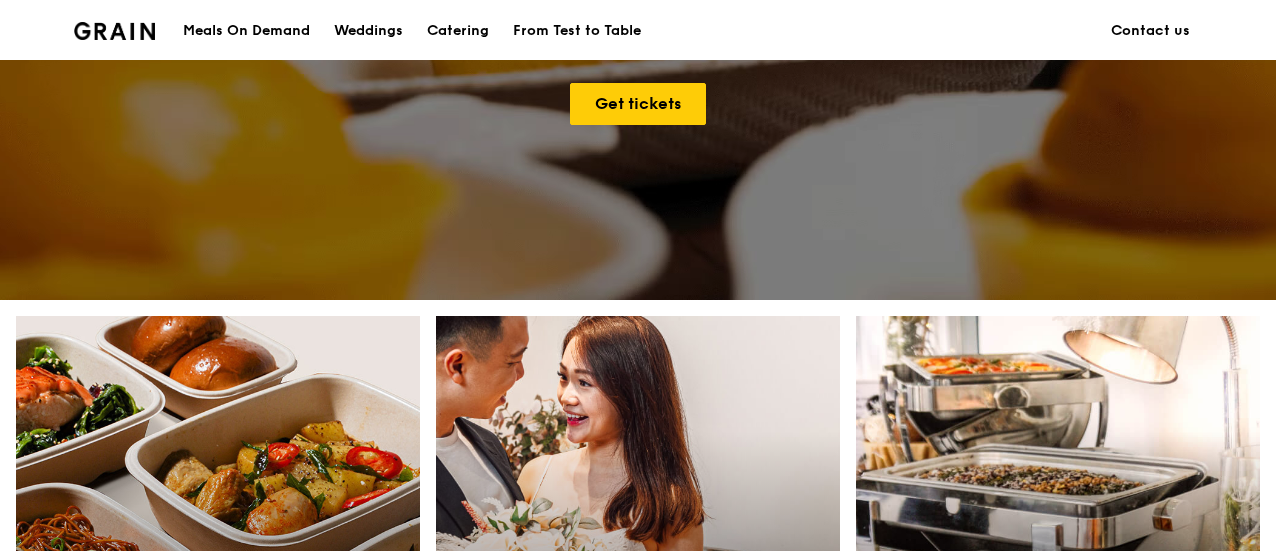 click on "Meals On Demand" at bounding box center (246, 31) 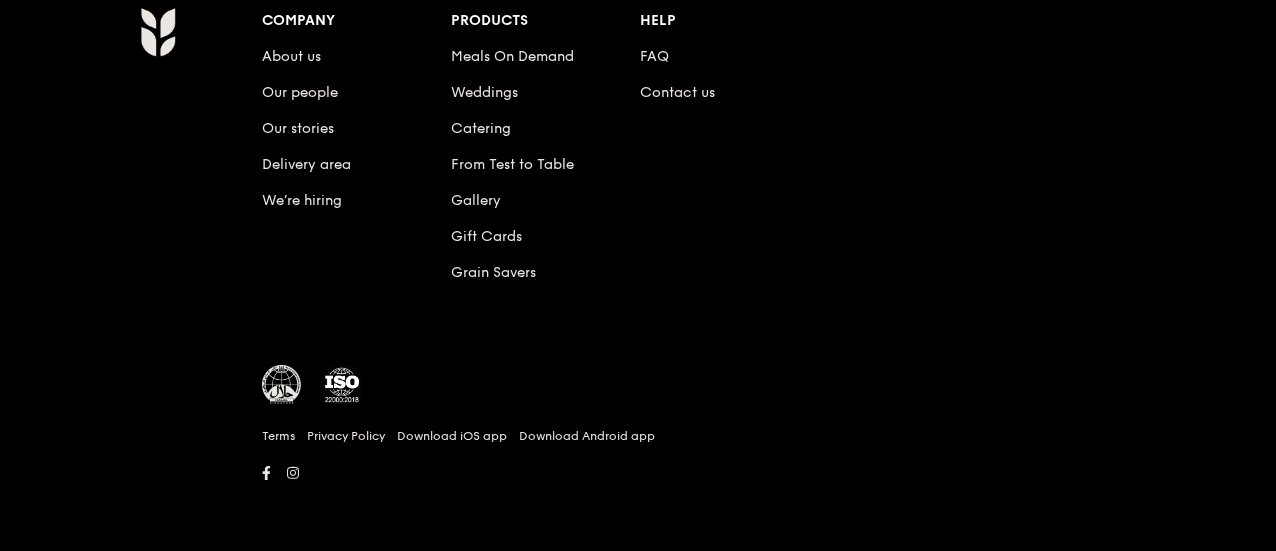 scroll, scrollTop: 0, scrollLeft: 0, axis: both 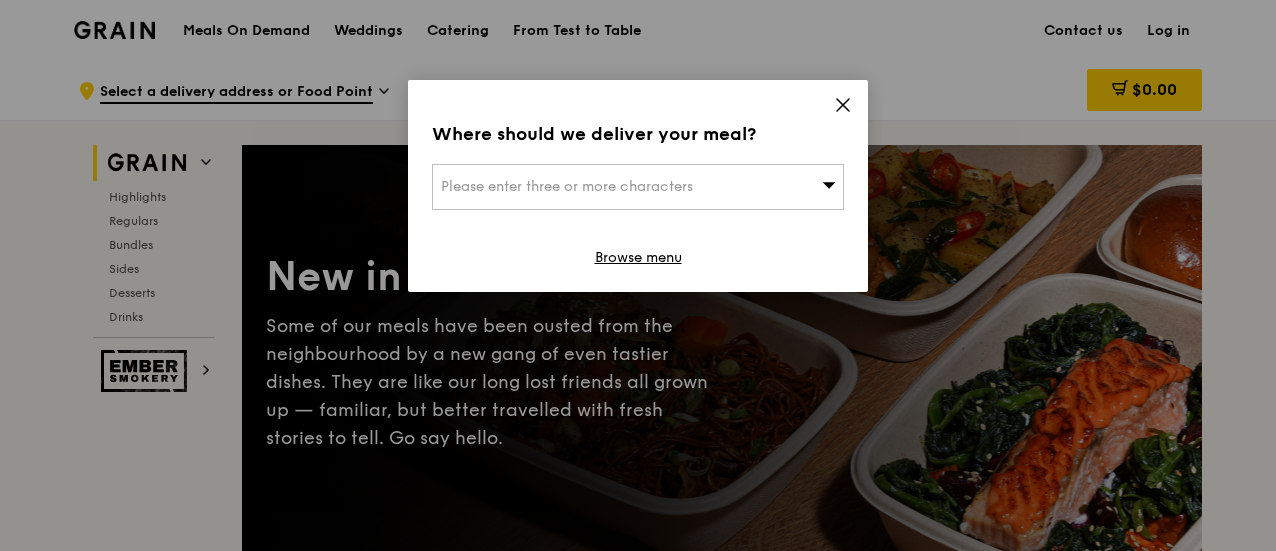 click 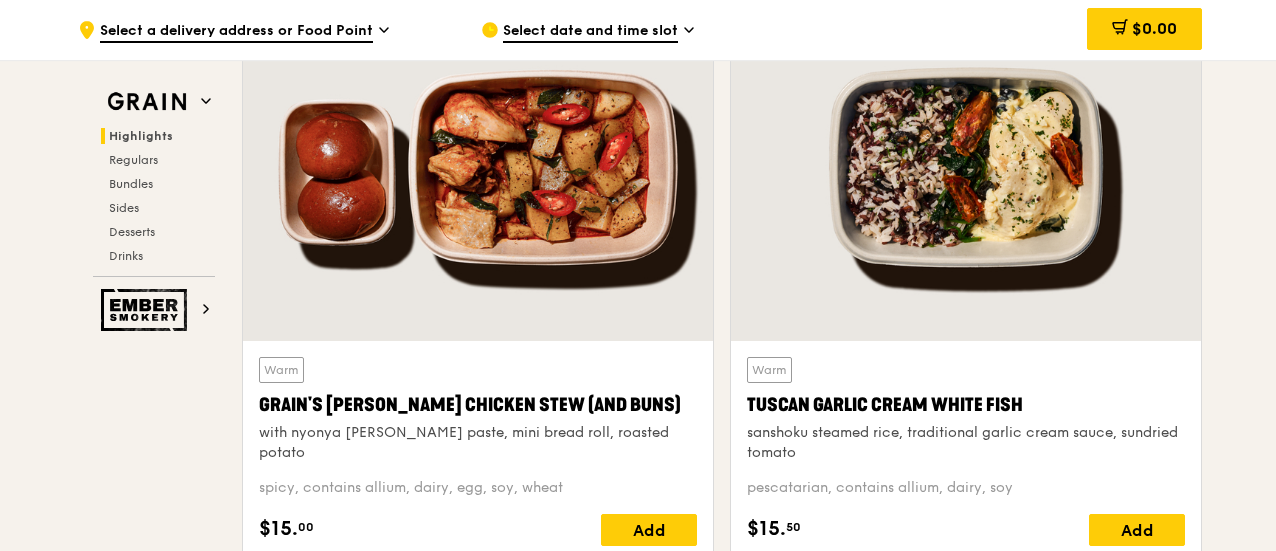 scroll, scrollTop: 800, scrollLeft: 0, axis: vertical 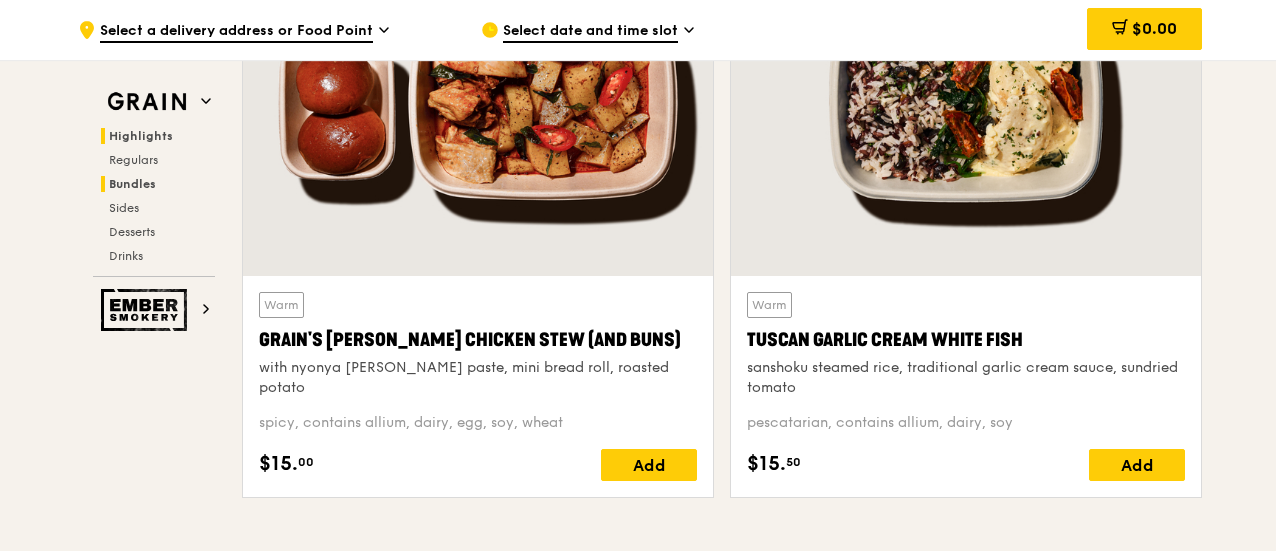 click on "Bundles" at bounding box center [132, 184] 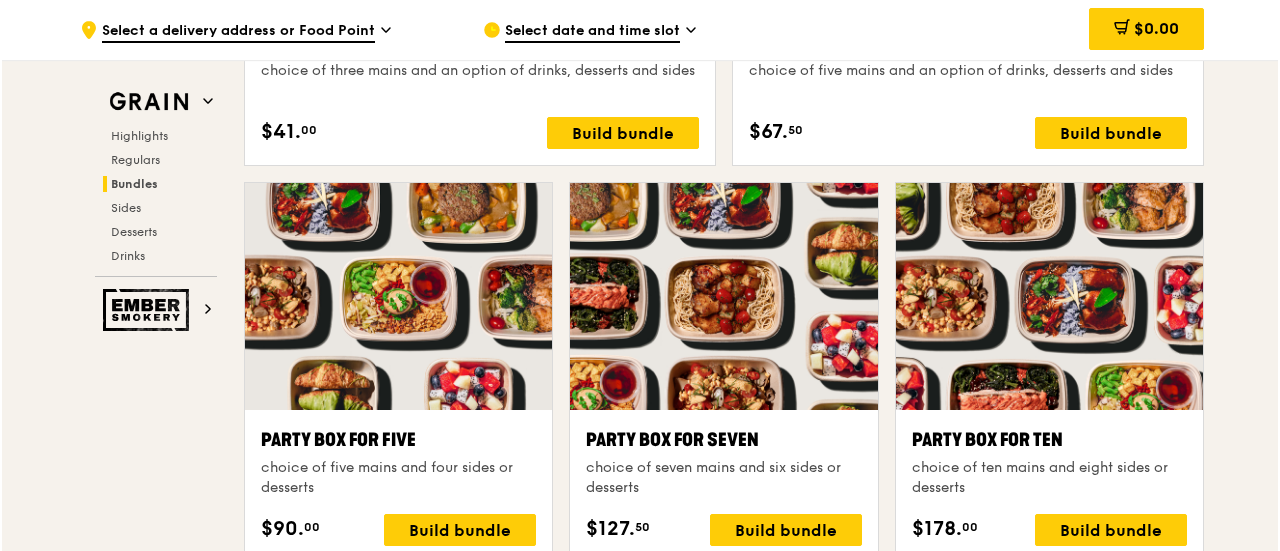 scroll, scrollTop: 3775, scrollLeft: 0, axis: vertical 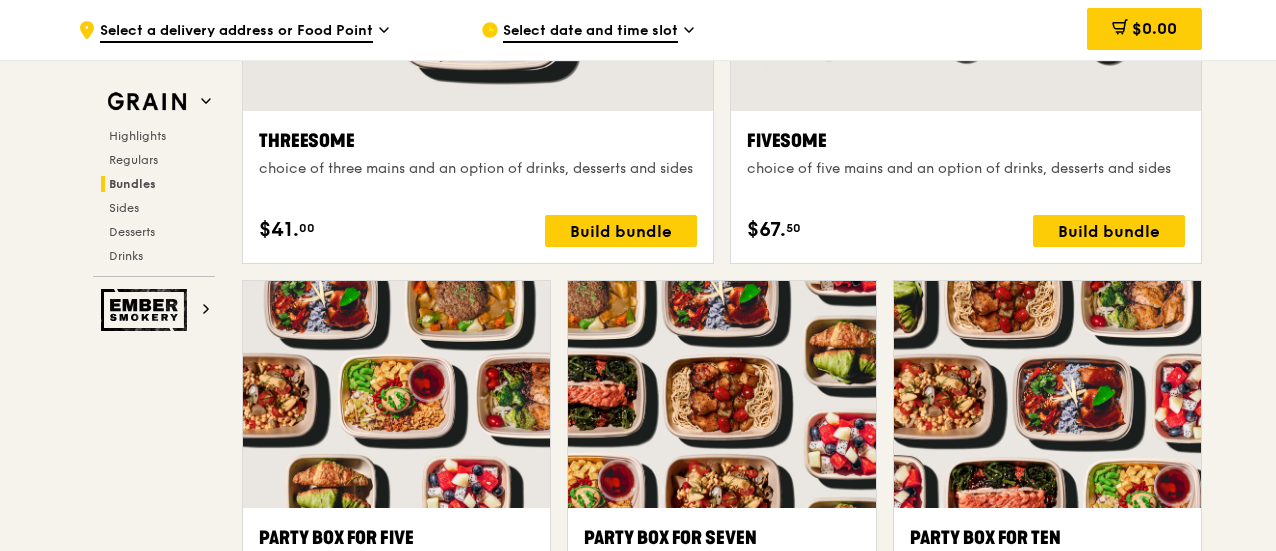 click at bounding box center [1047, 394] 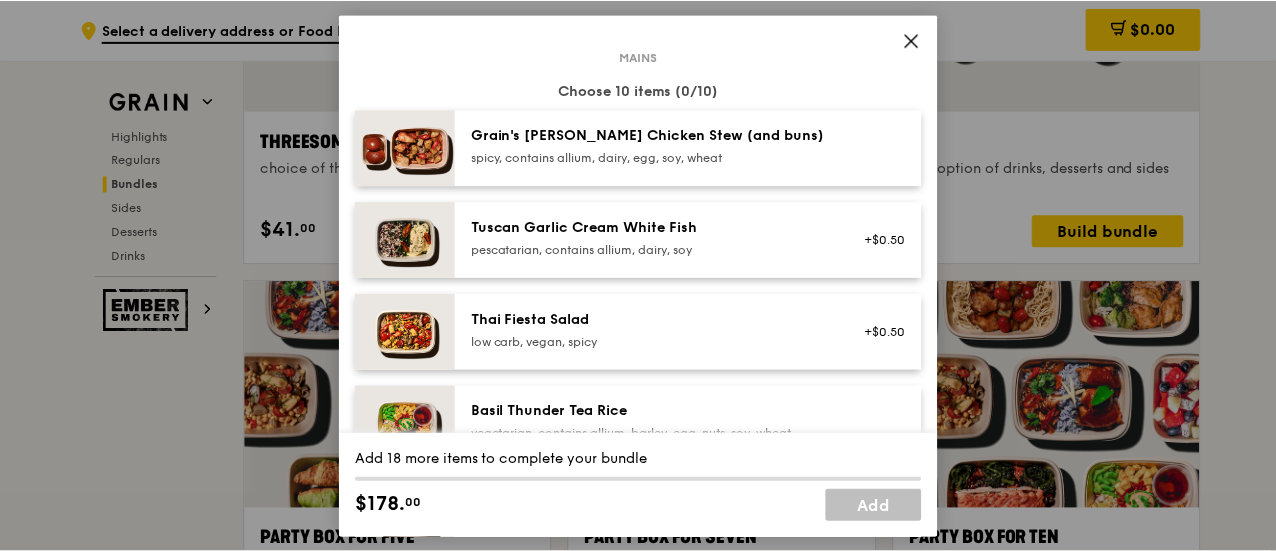 scroll, scrollTop: 0, scrollLeft: 0, axis: both 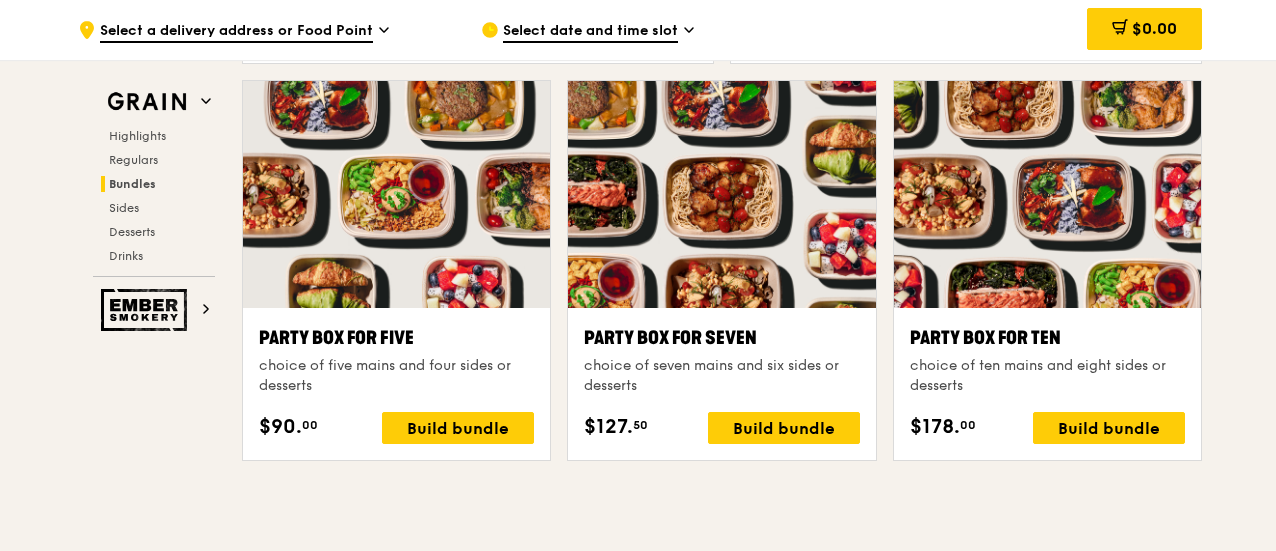 click at bounding box center (1047, 194) 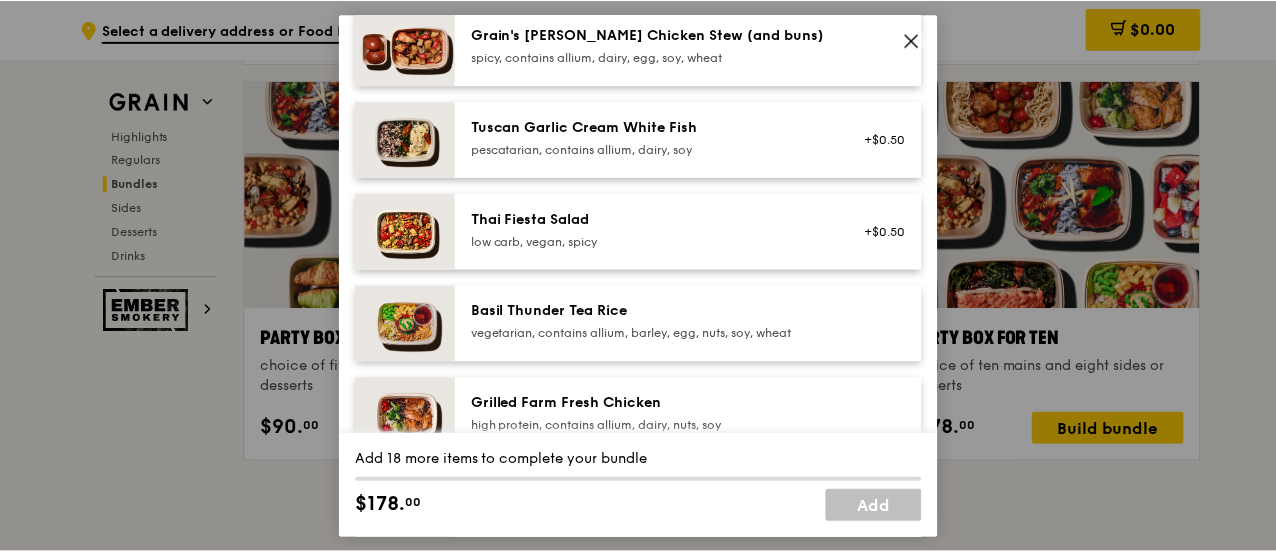 scroll, scrollTop: 100, scrollLeft: 0, axis: vertical 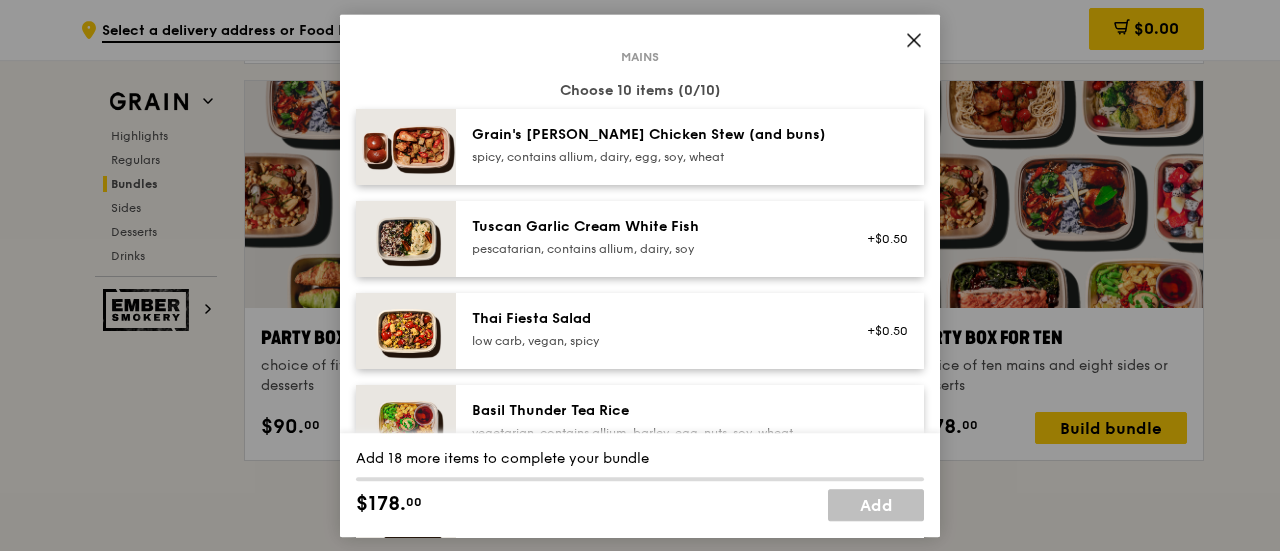 click on "Thai Fiesta Salad" at bounding box center (651, 319) 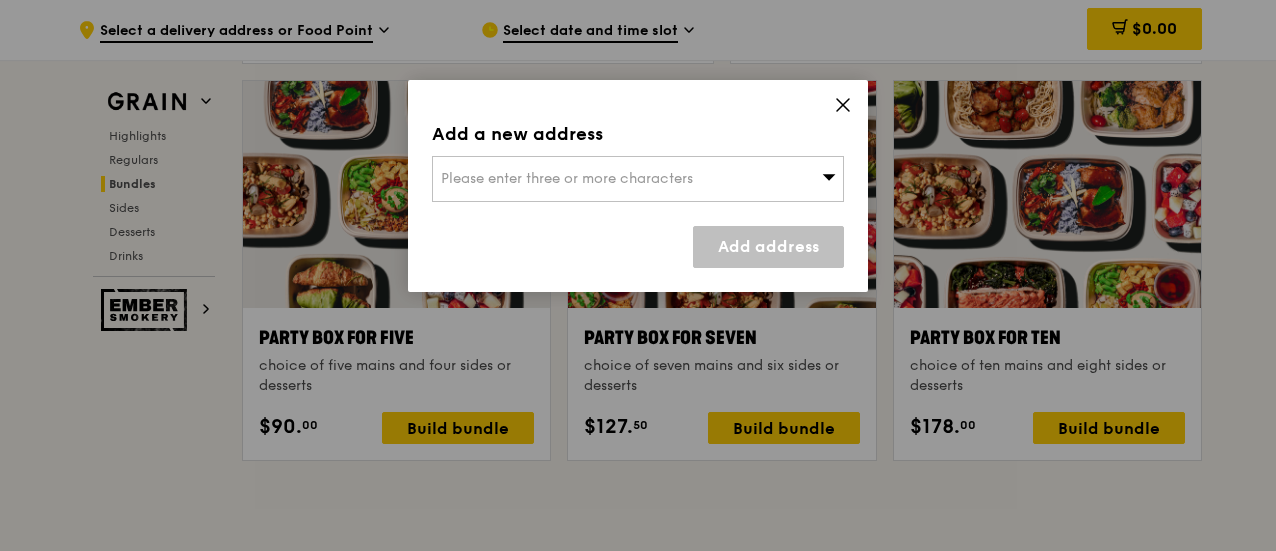 click on "Add a new address
Please enter three or more characters
Add address" at bounding box center (638, 186) 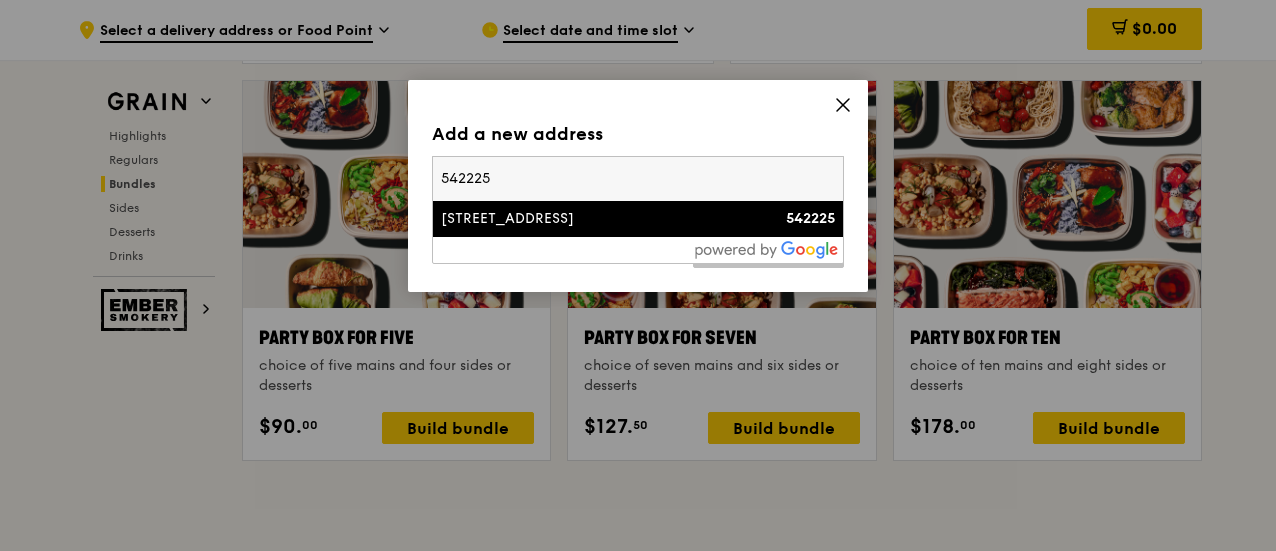 type on "542225" 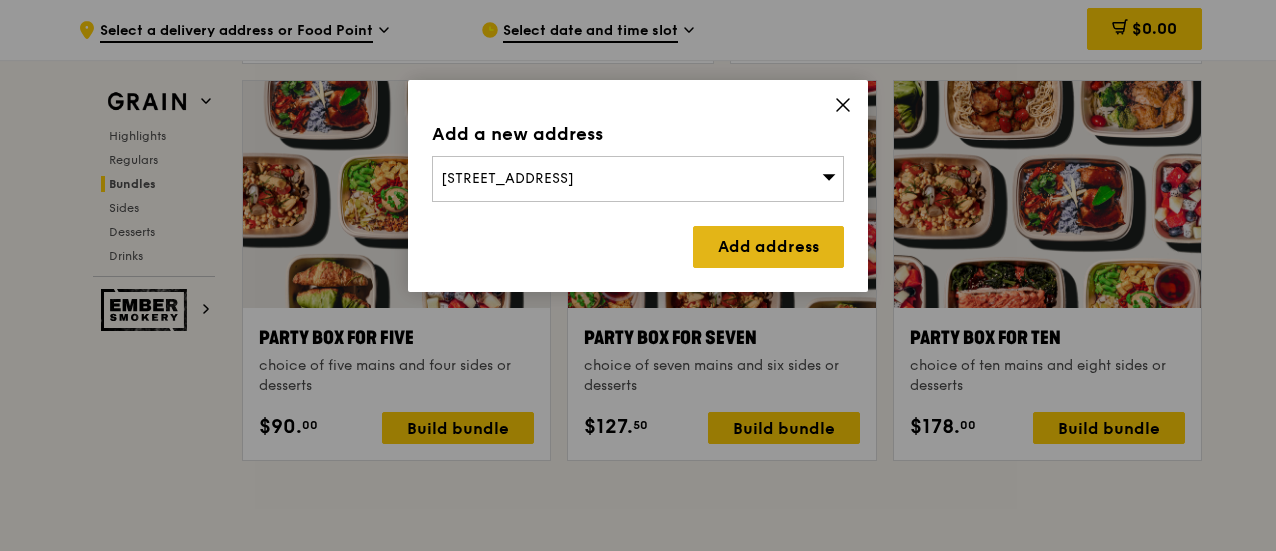 click on "Add address" at bounding box center (768, 247) 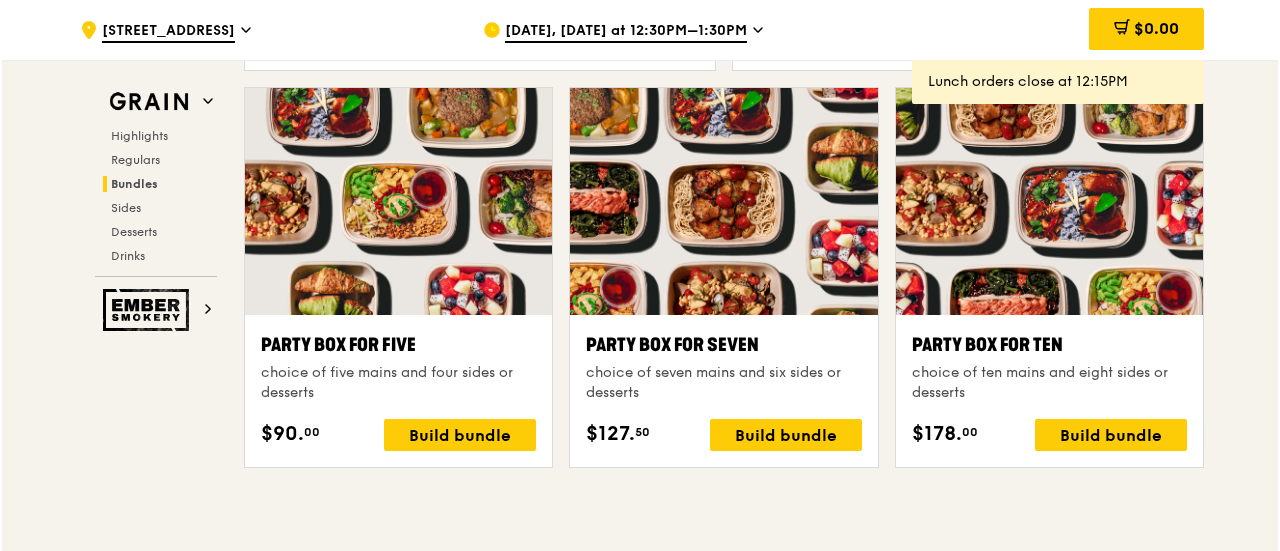 scroll, scrollTop: 3875, scrollLeft: 0, axis: vertical 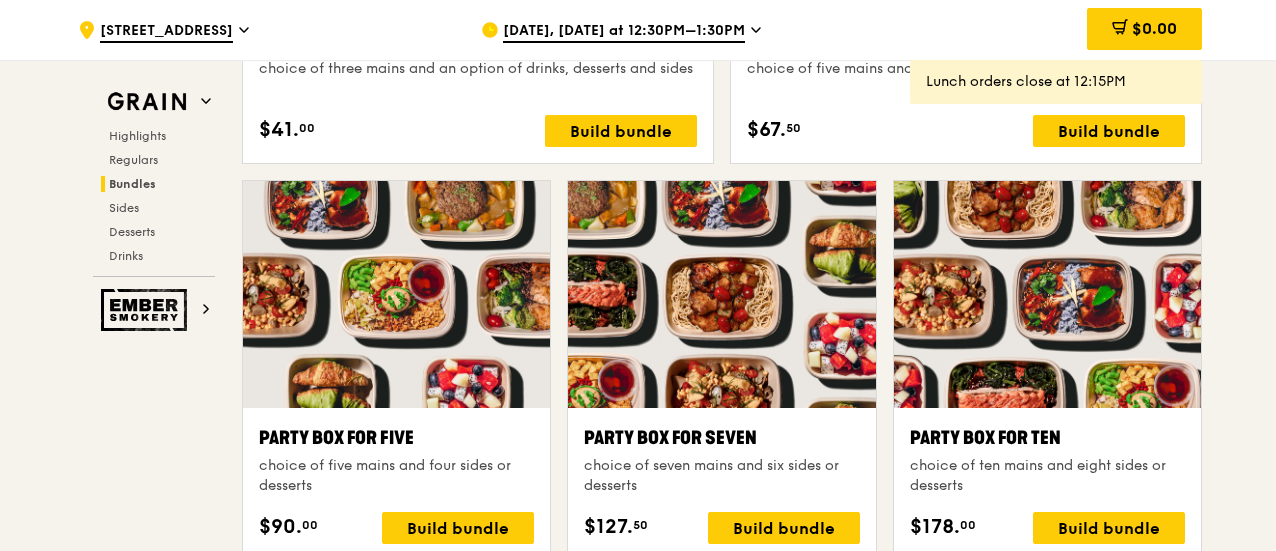 click at bounding box center (1047, 294) 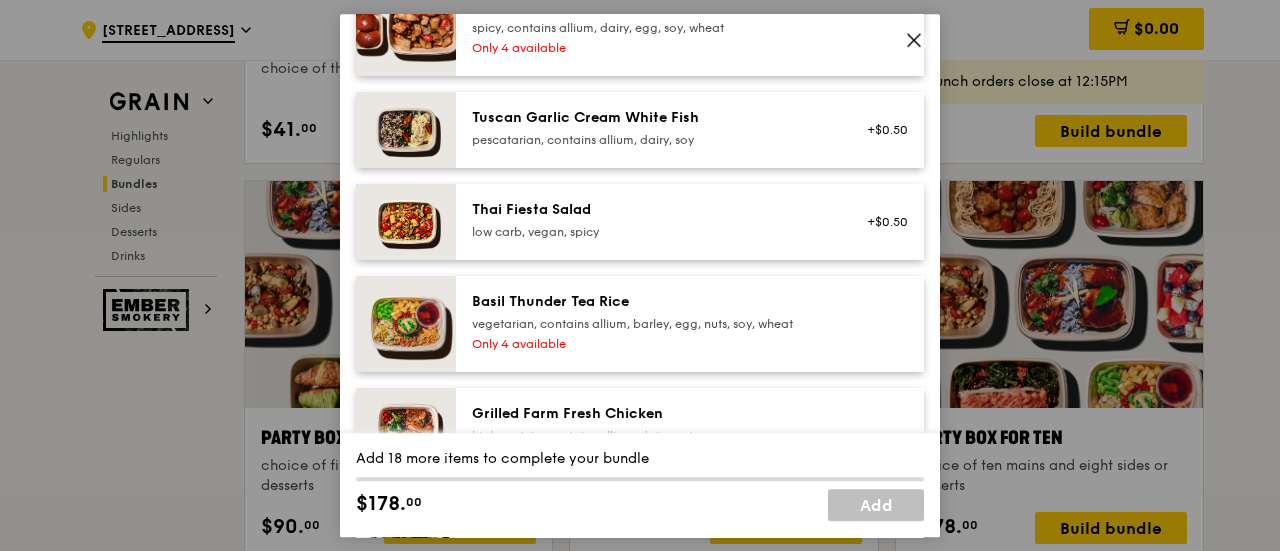 scroll, scrollTop: 200, scrollLeft: 0, axis: vertical 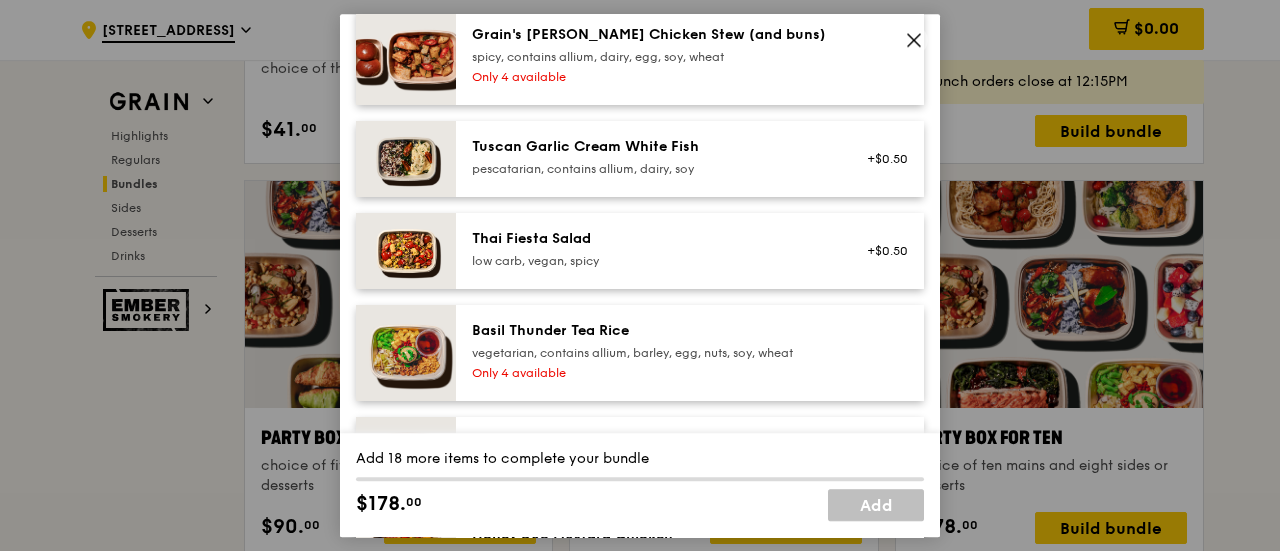 click on "Thai Fiesta Salad" at bounding box center [651, 239] 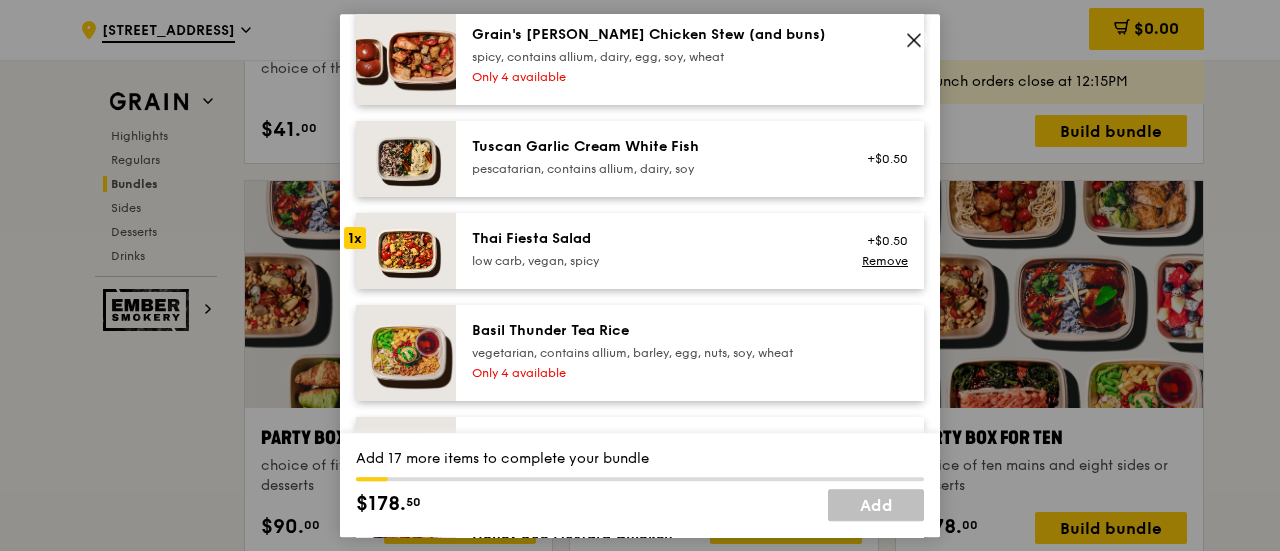 click on "Thai Fiesta Salad" at bounding box center [651, 239] 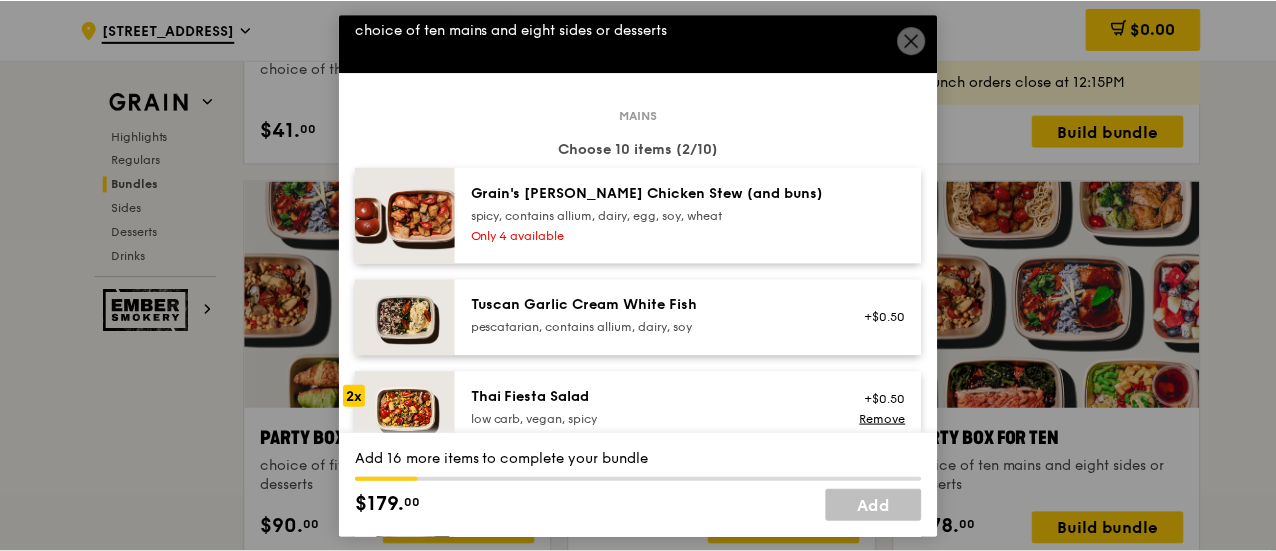 scroll, scrollTop: 0, scrollLeft: 0, axis: both 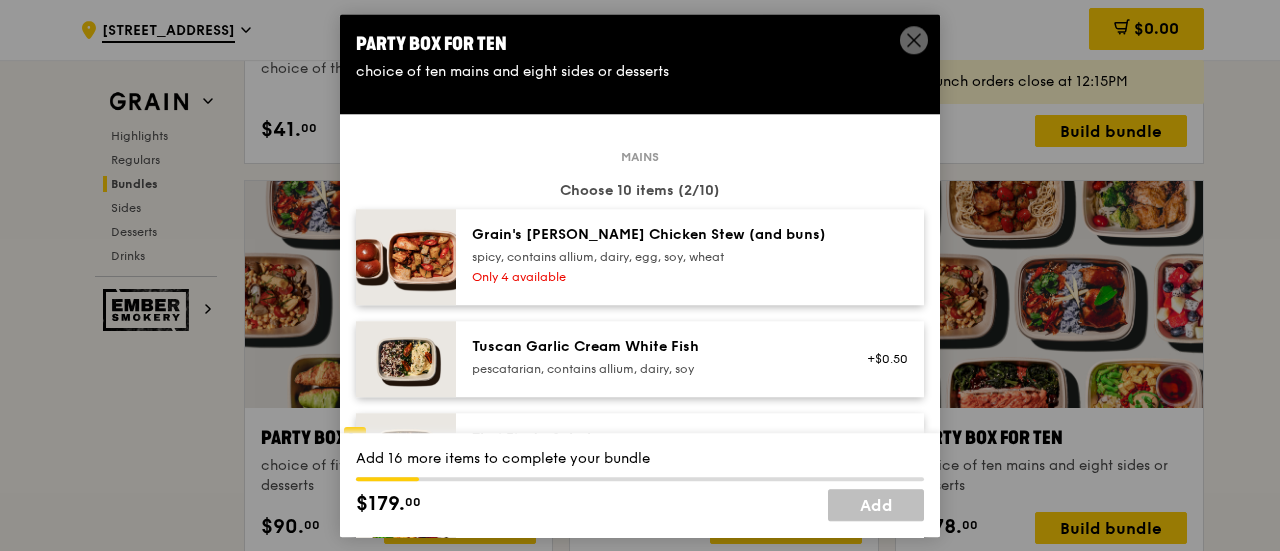 click 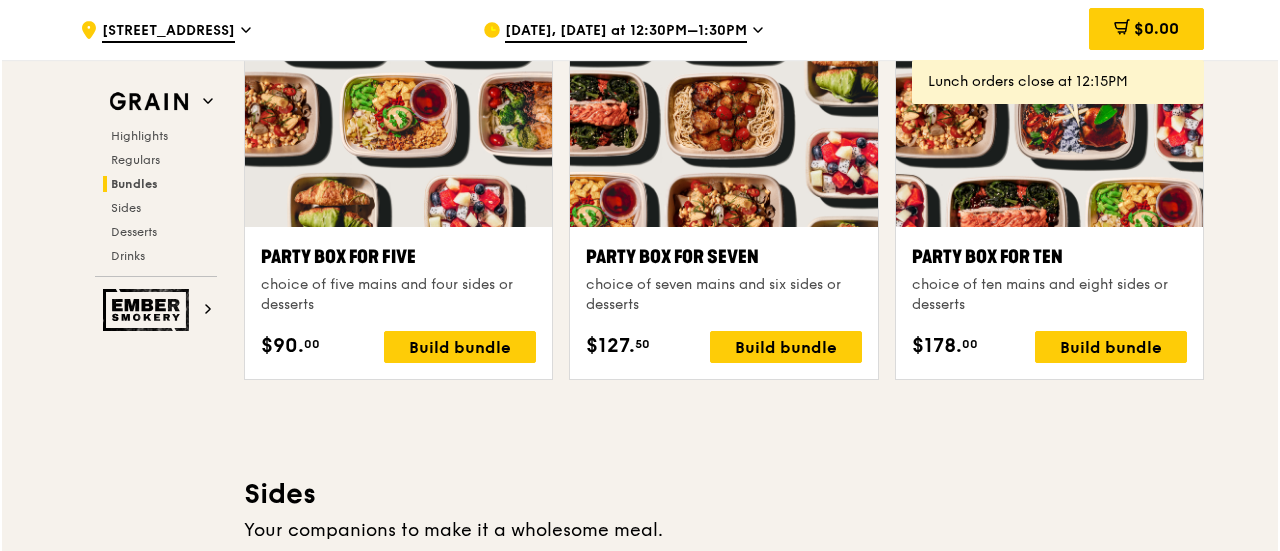 scroll, scrollTop: 4075, scrollLeft: 0, axis: vertical 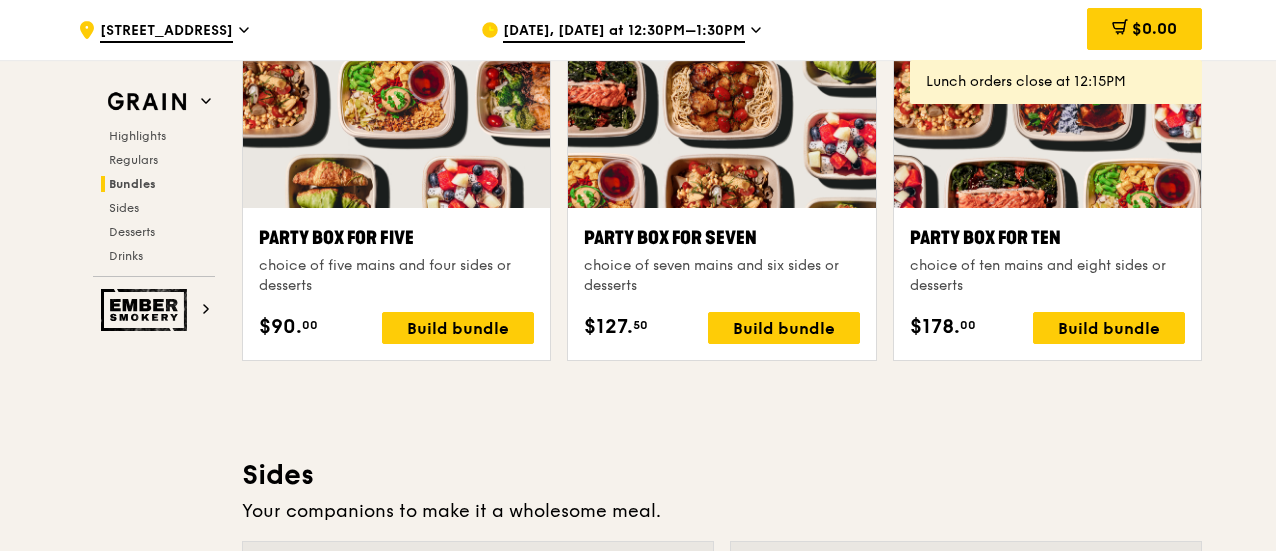 click at bounding box center (1047, 94) 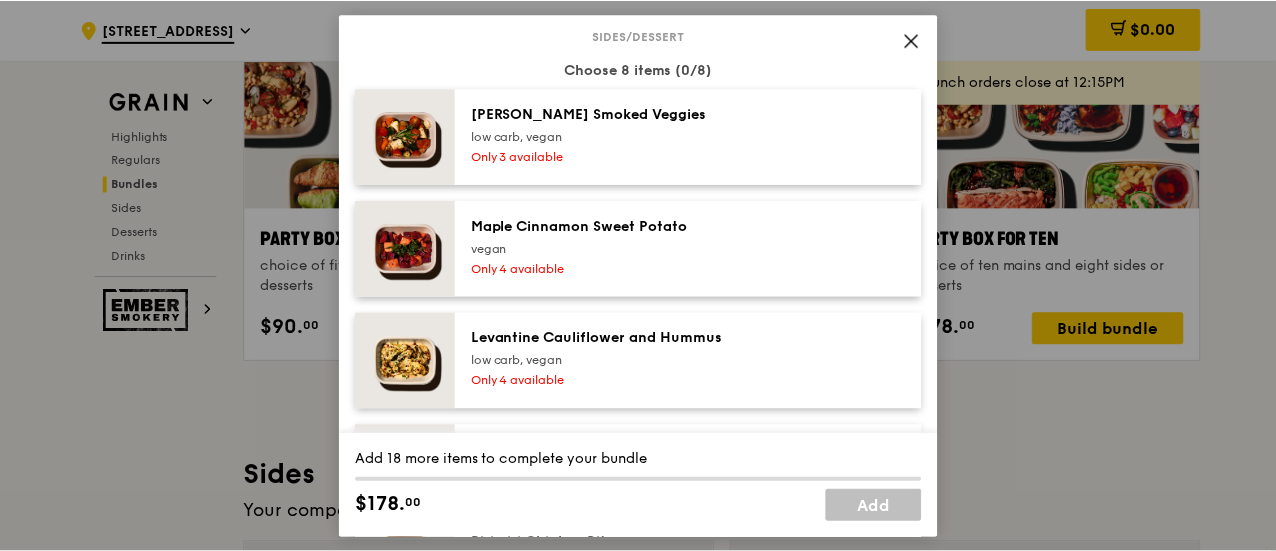 scroll, scrollTop: 1100, scrollLeft: 0, axis: vertical 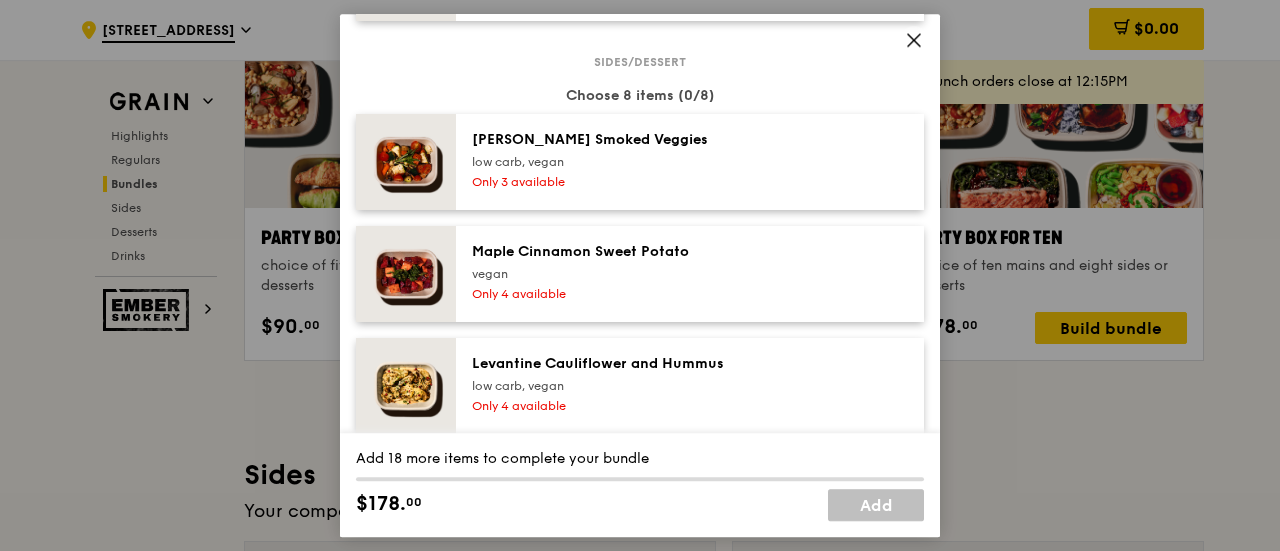 click at bounding box center [914, 40] 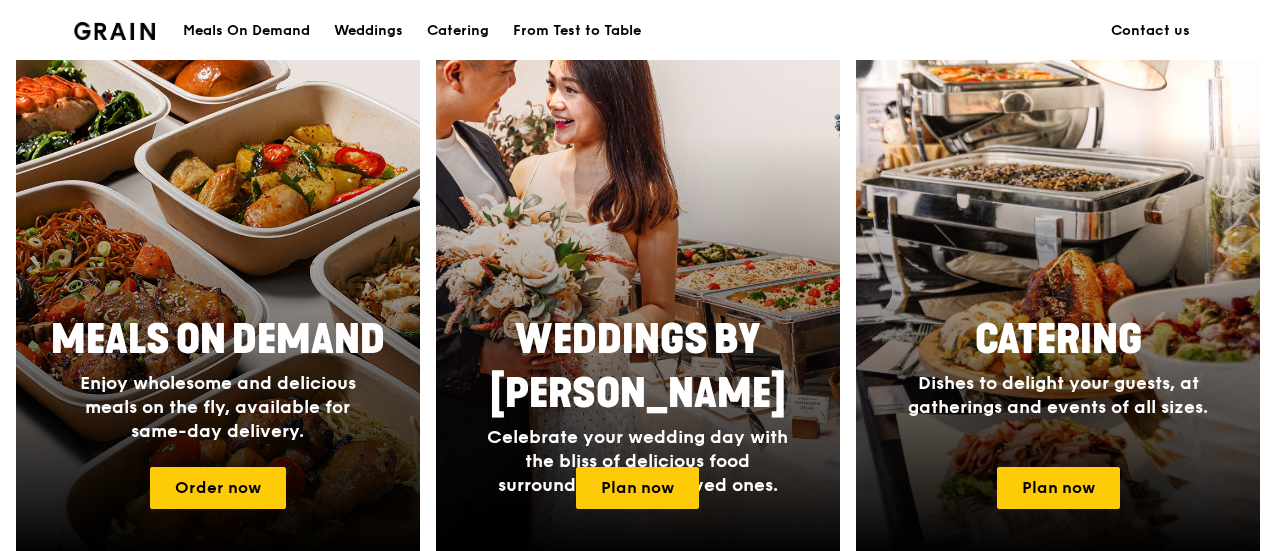 scroll, scrollTop: 700, scrollLeft: 0, axis: vertical 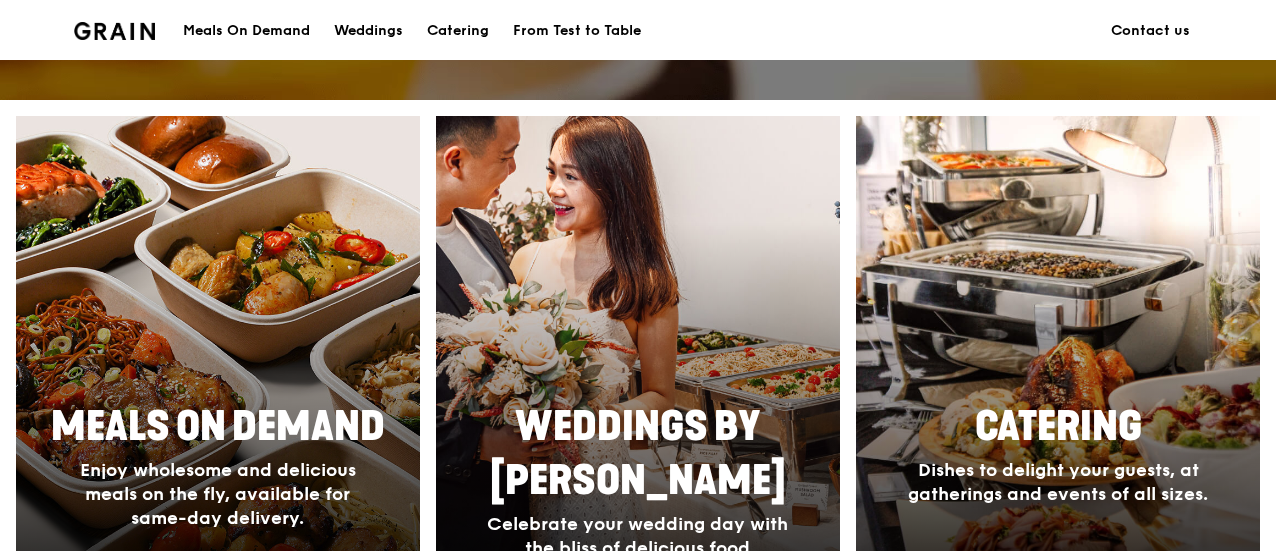click on "Meals On Demand" at bounding box center (246, 31) 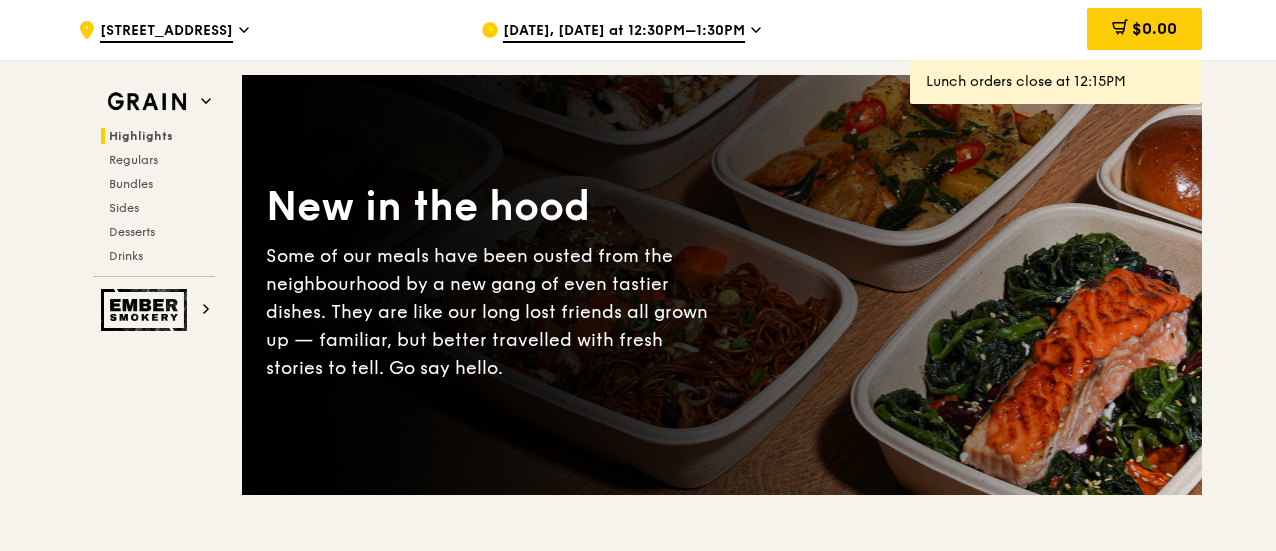 scroll, scrollTop: 0, scrollLeft: 0, axis: both 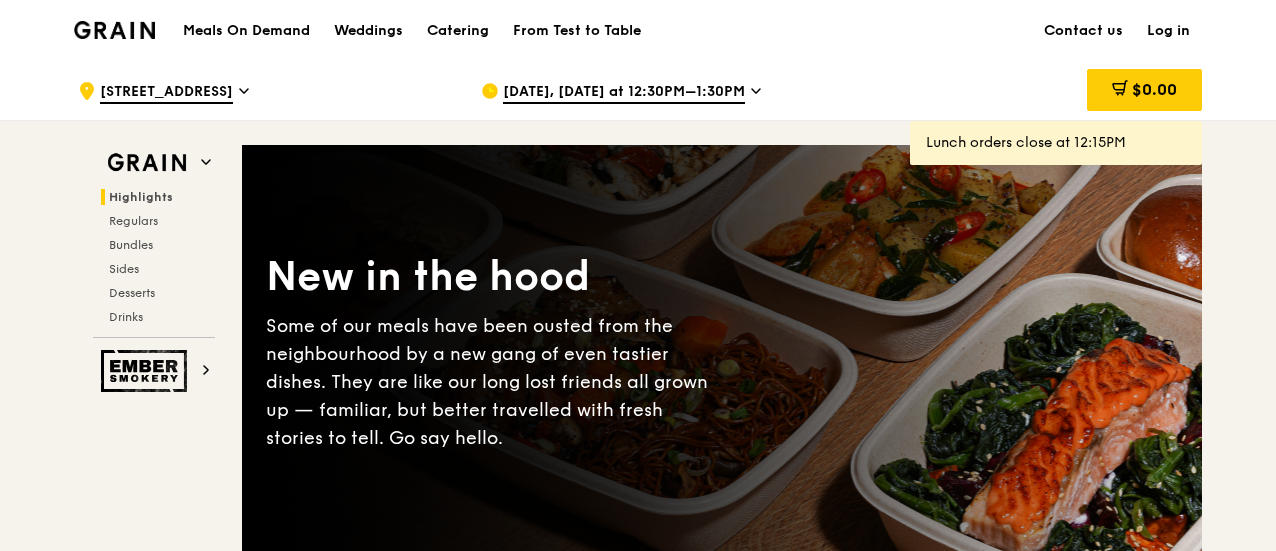 click on "[DATE], [DATE] at 12:30PM–1:30PM" at bounding box center (624, 93) 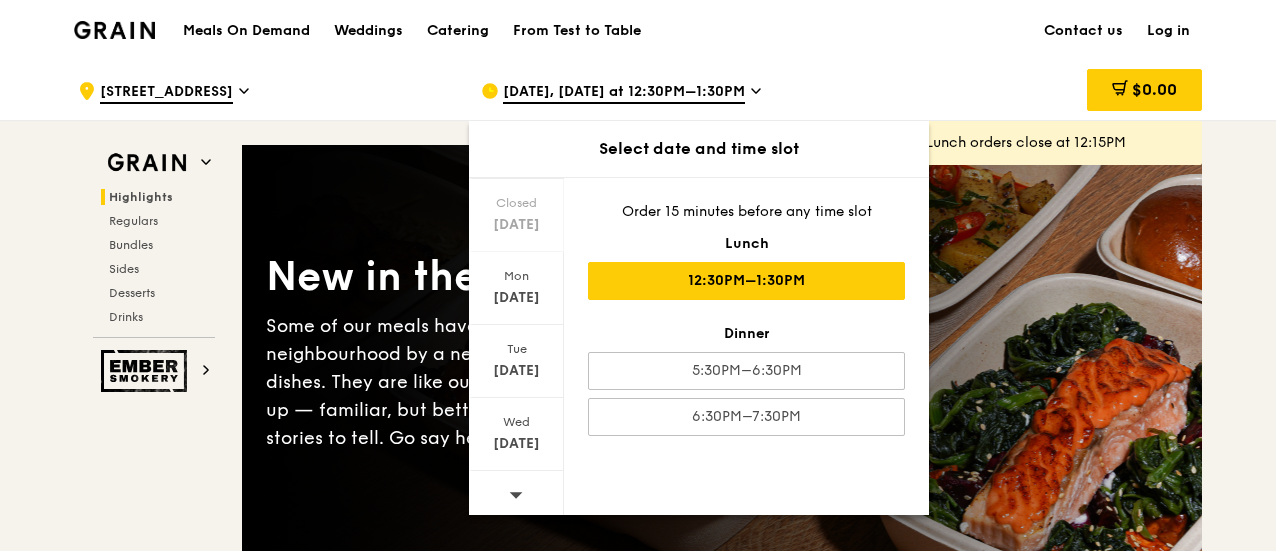 scroll, scrollTop: 274, scrollLeft: 0, axis: vertical 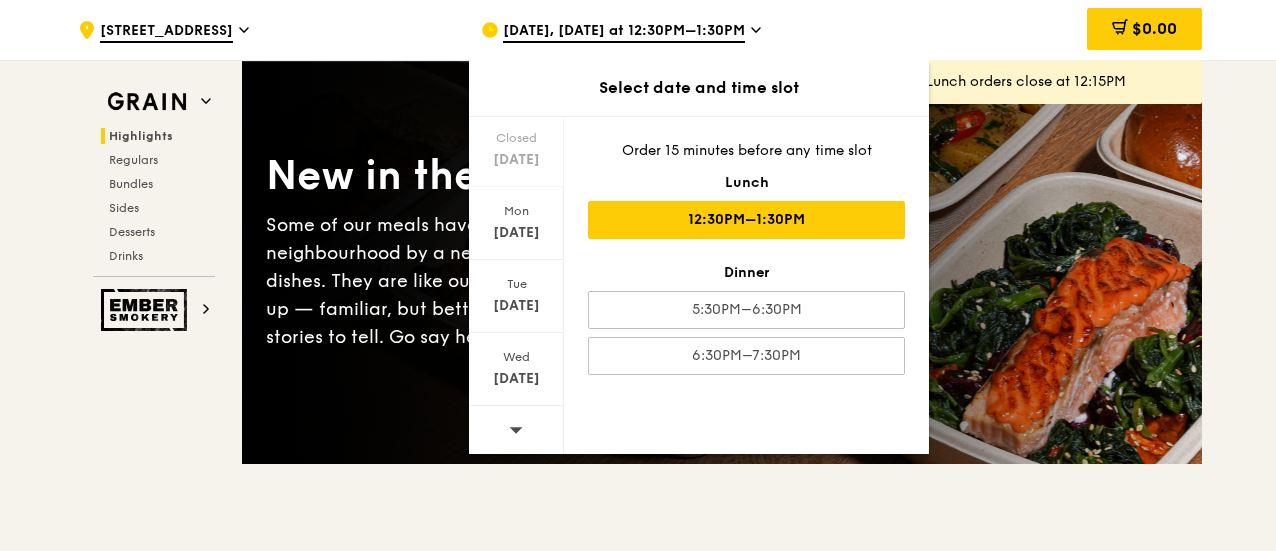 click at bounding box center (516, 431) 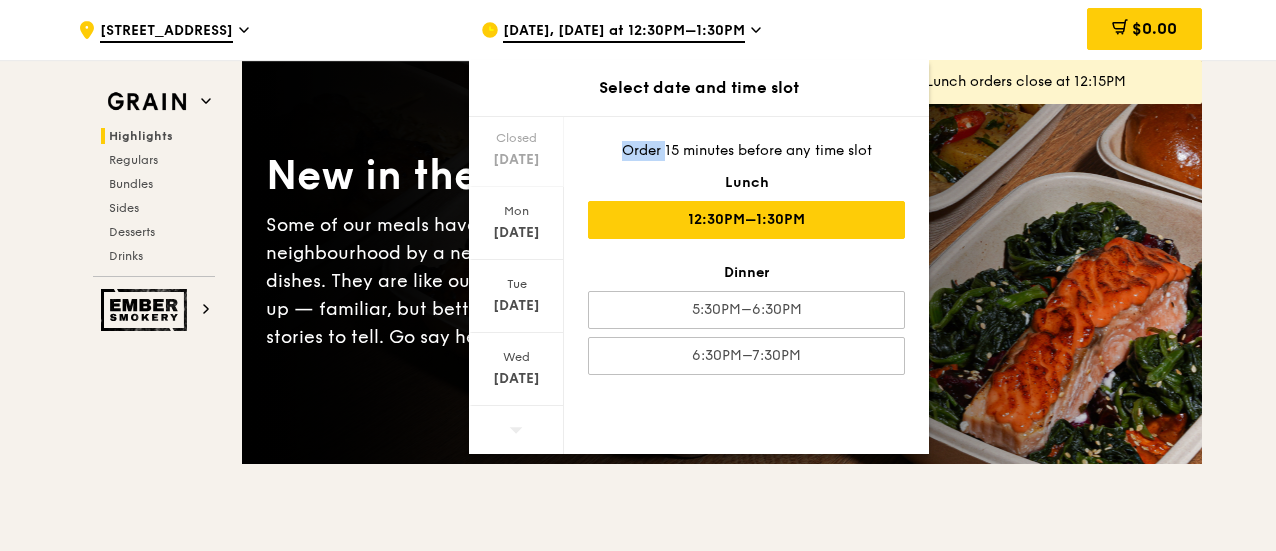click at bounding box center [516, 431] 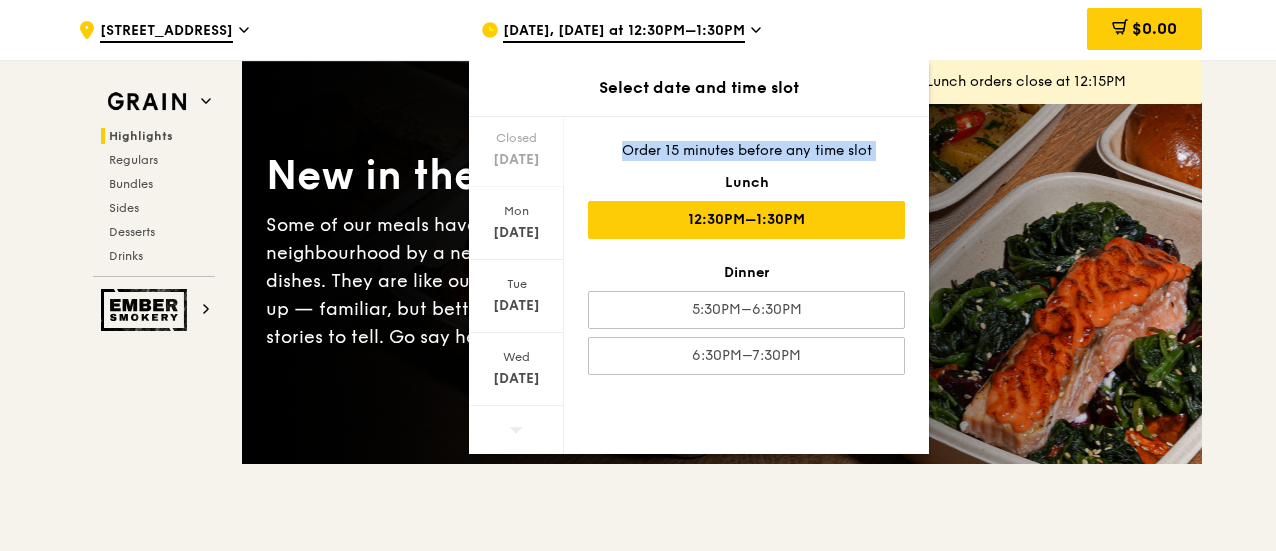 click at bounding box center (516, 431) 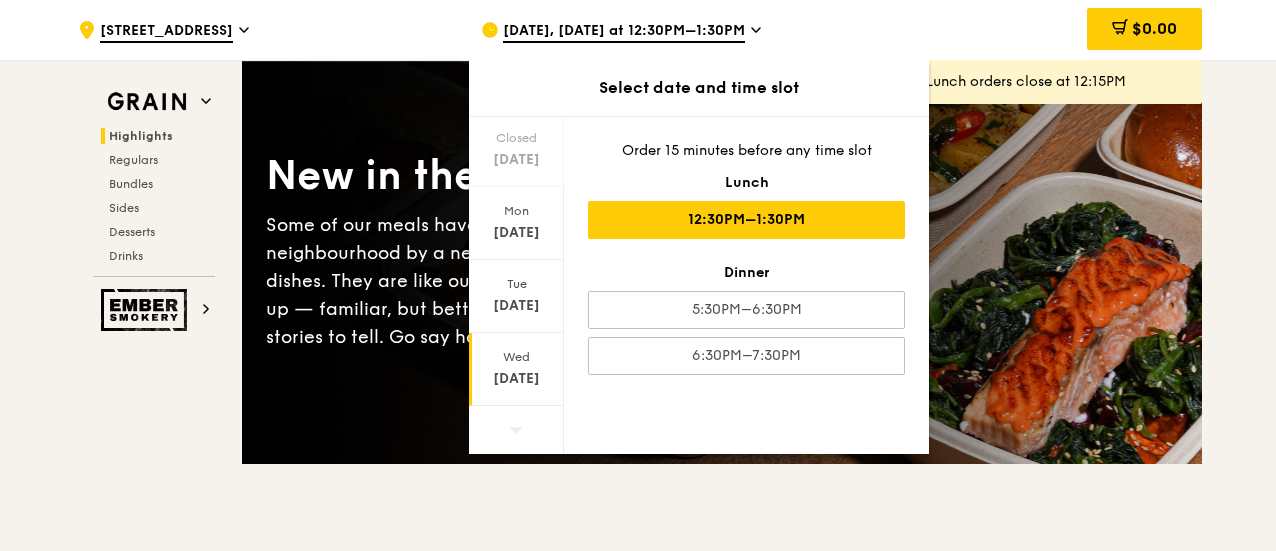 click on "[DATE]" at bounding box center [516, 379] 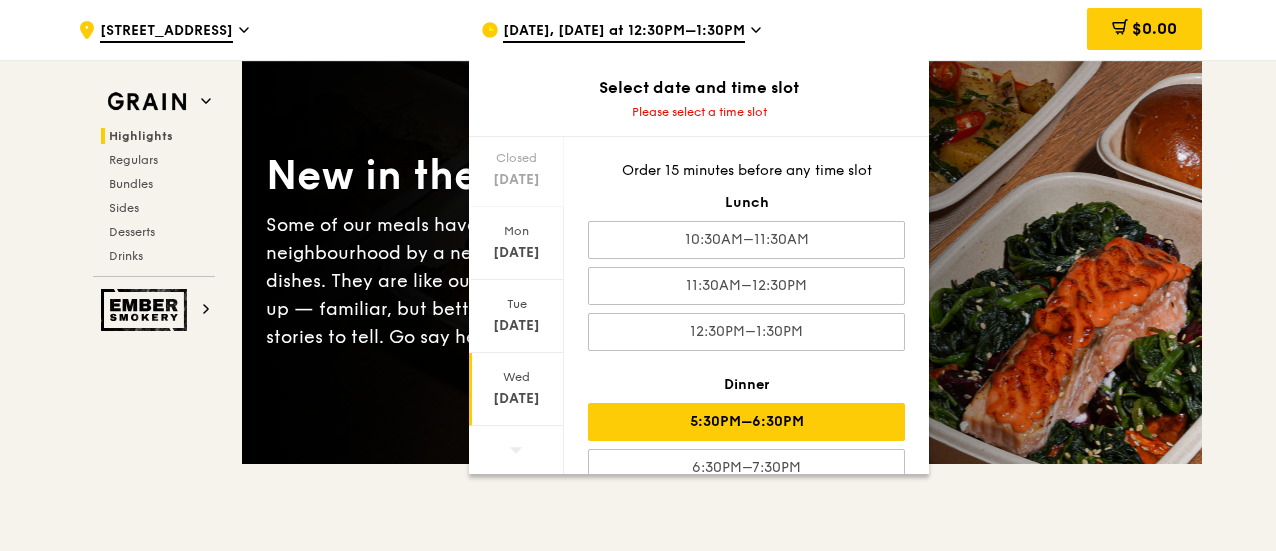 click on "5:30PM–6:30PM" at bounding box center (746, 422) 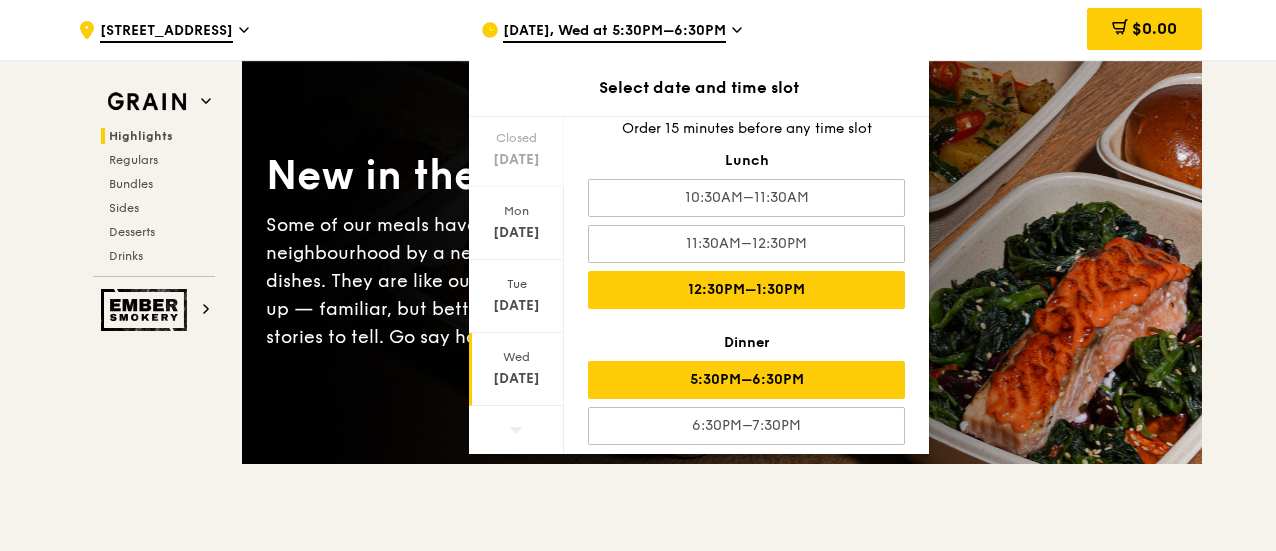 scroll, scrollTop: 33, scrollLeft: 0, axis: vertical 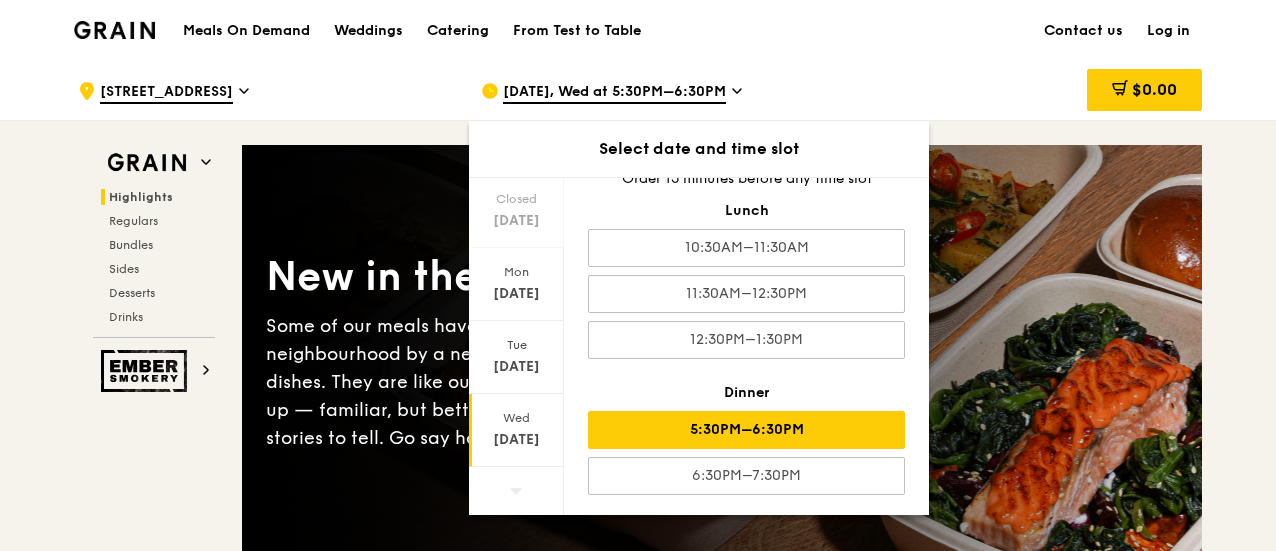 click at bounding box center [114, 30] 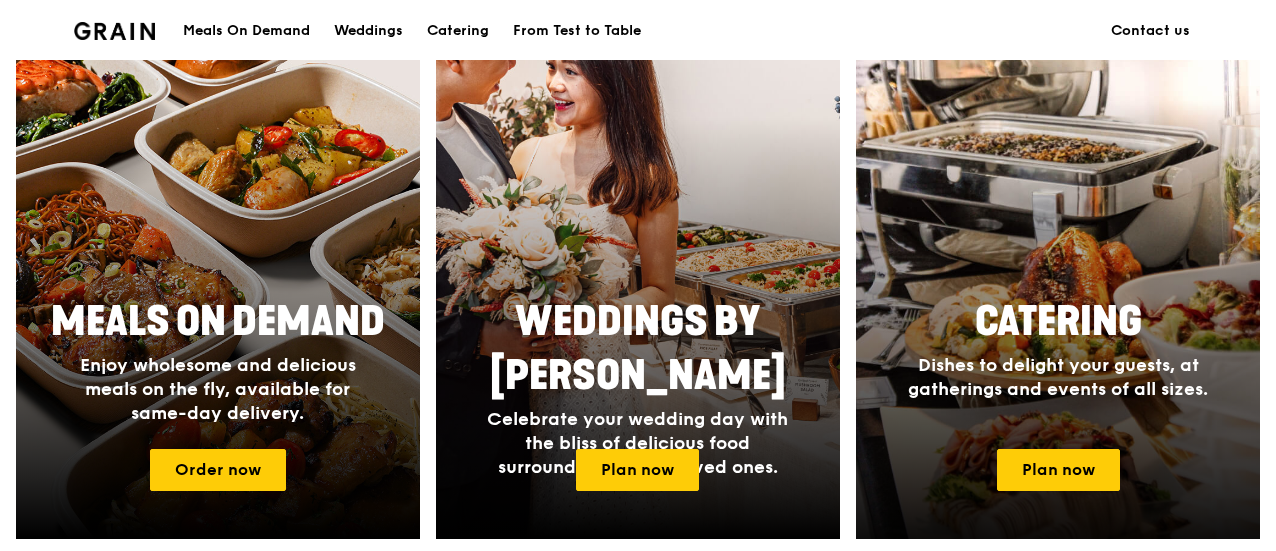 scroll, scrollTop: 800, scrollLeft: 0, axis: vertical 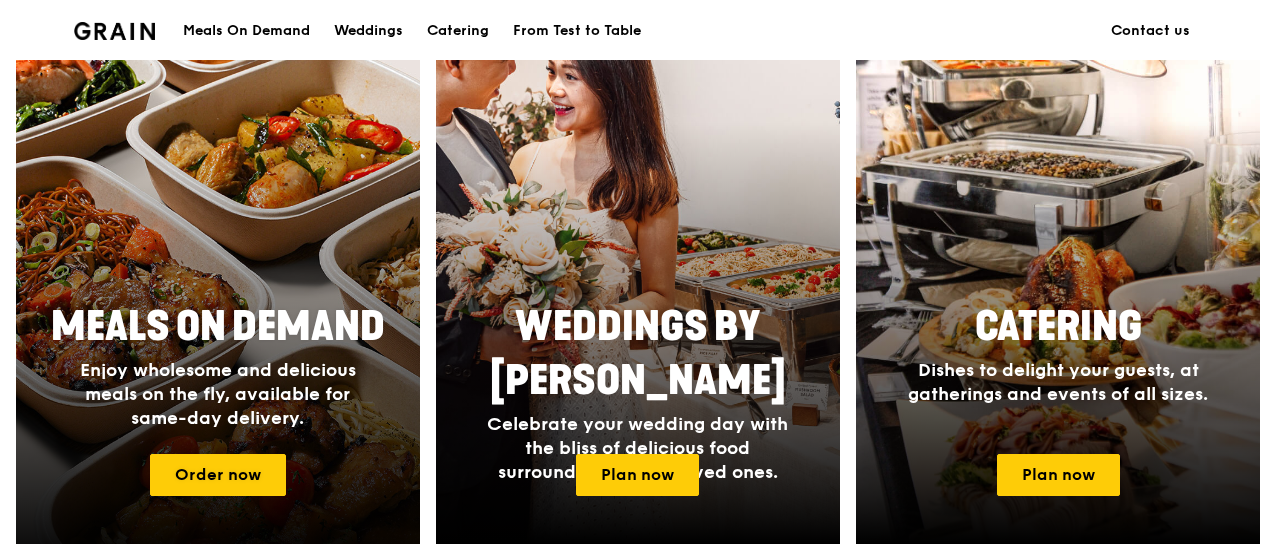 click on "Meals On Demand" at bounding box center [218, 327] 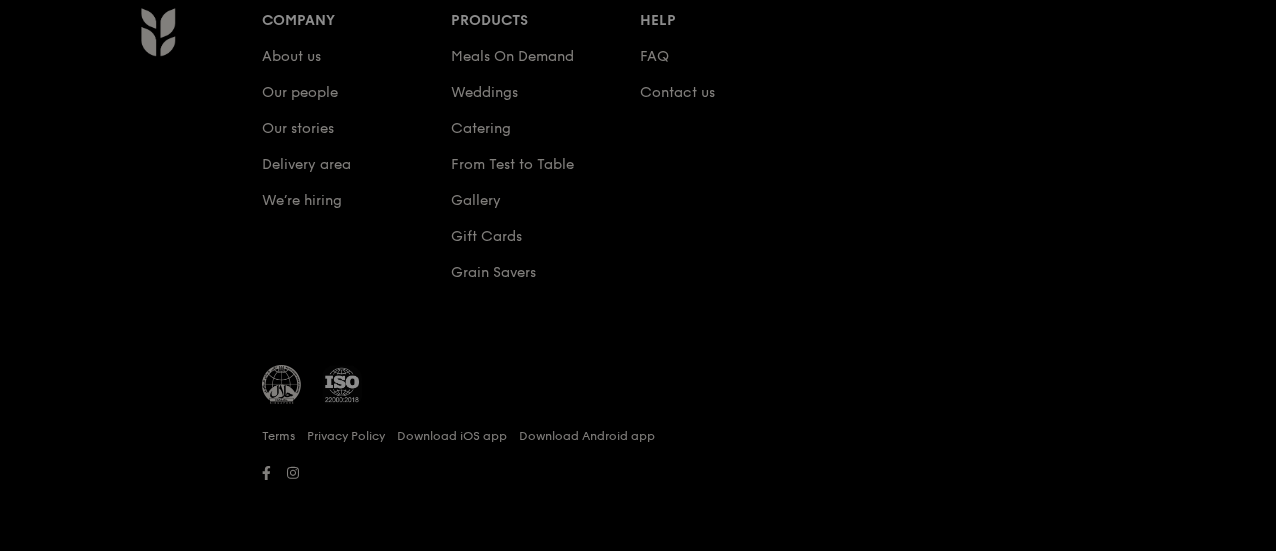 scroll, scrollTop: 0, scrollLeft: 0, axis: both 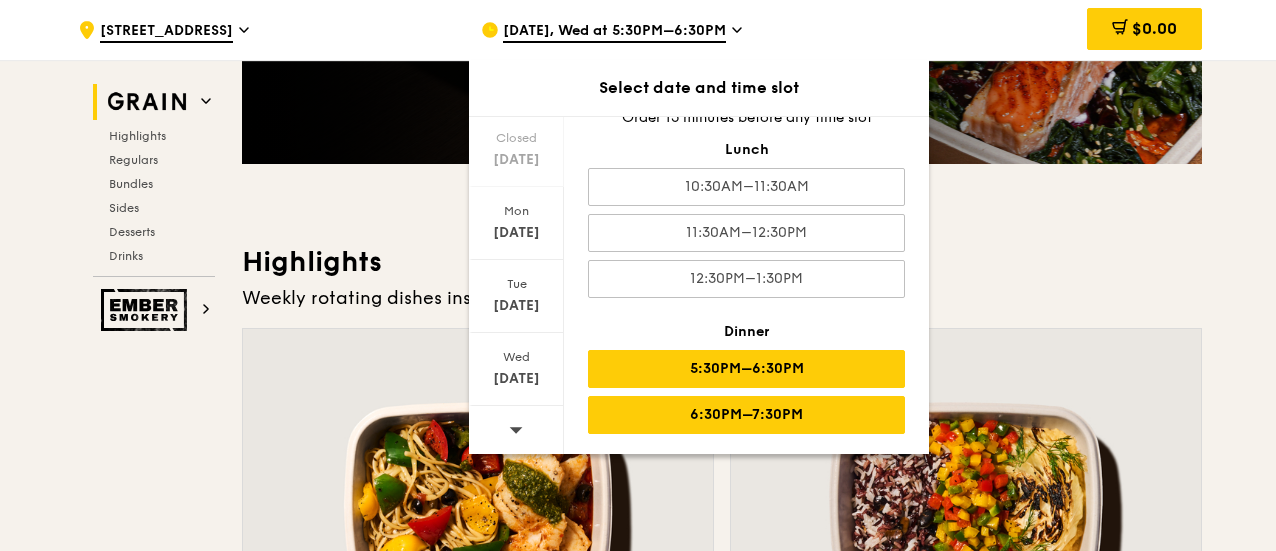 click on "6:30PM–7:30PM" at bounding box center [746, 415] 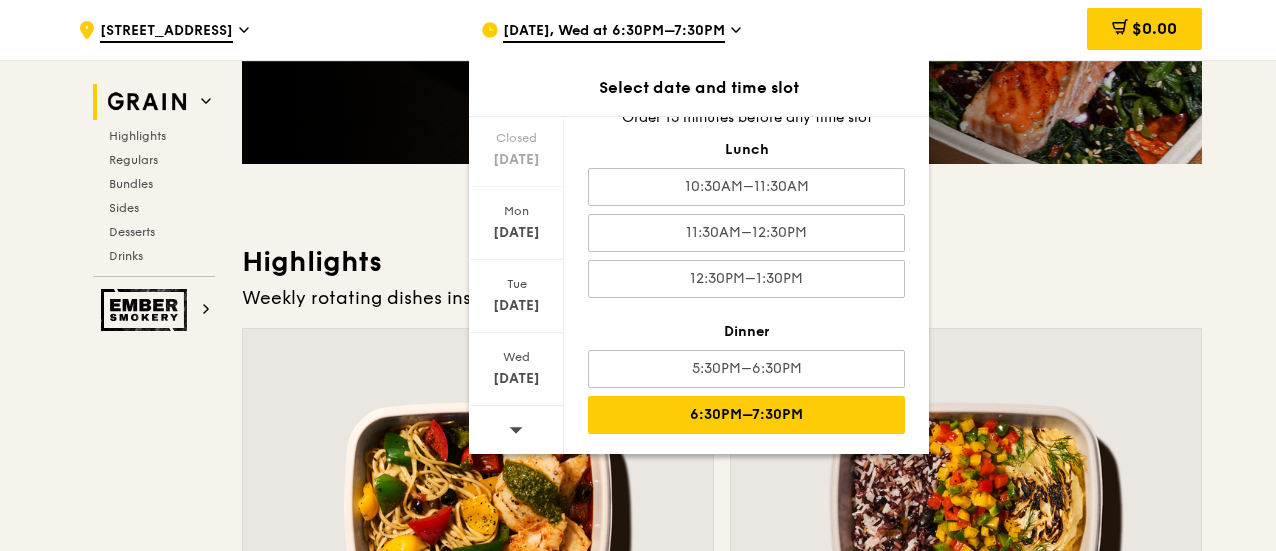 click on "Weekly rotating dishes inspired by flavours from around the world." at bounding box center (722, 298) 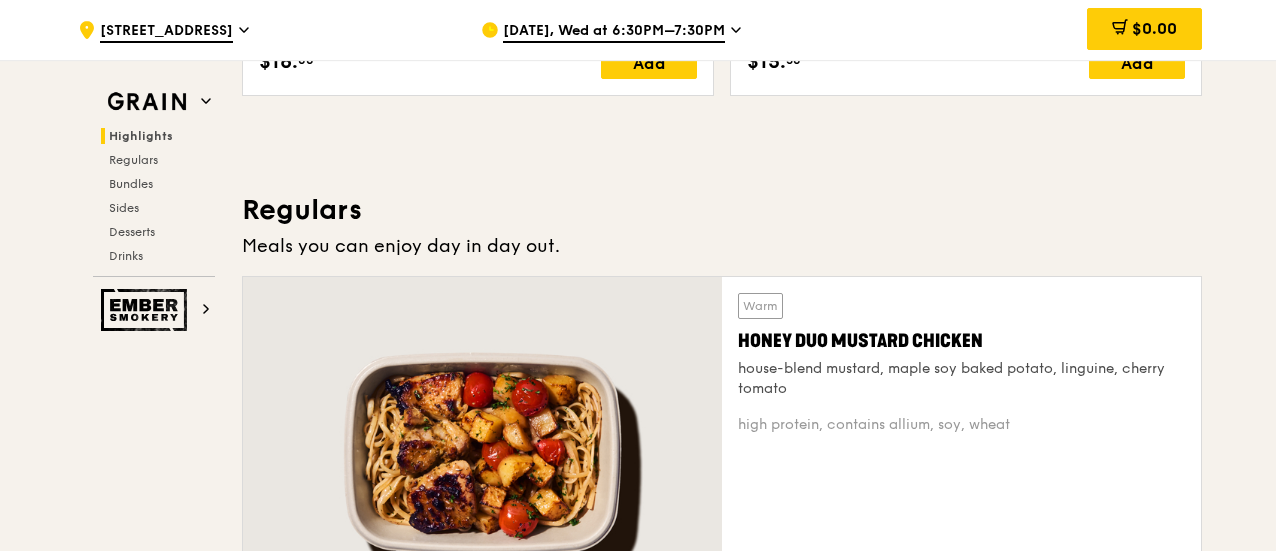 scroll, scrollTop: 1600, scrollLeft: 0, axis: vertical 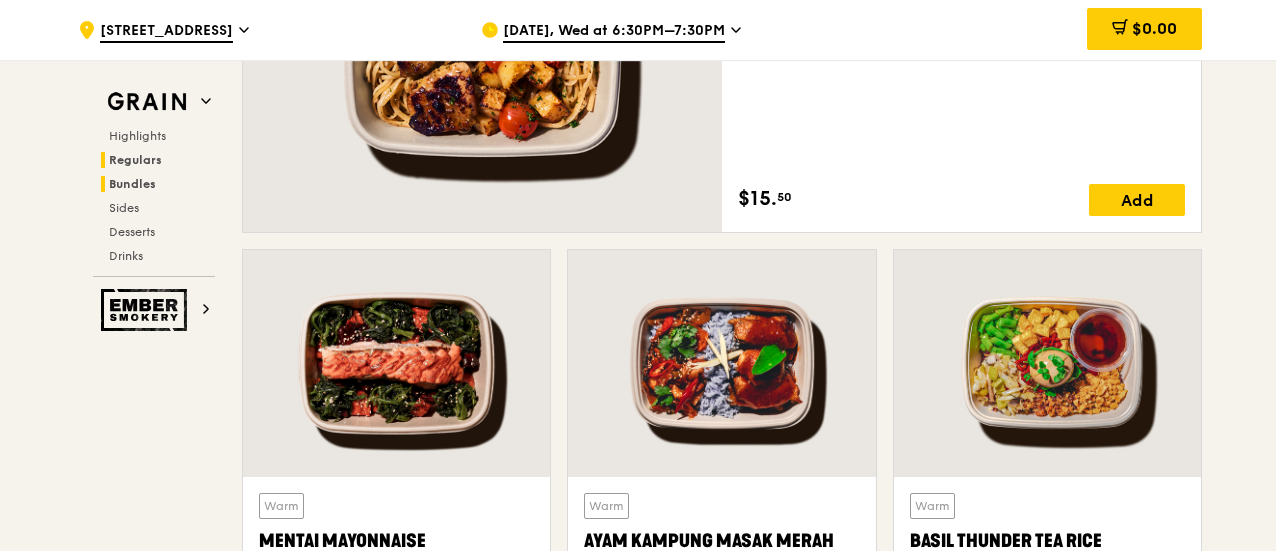 click on "Bundles" at bounding box center (132, 184) 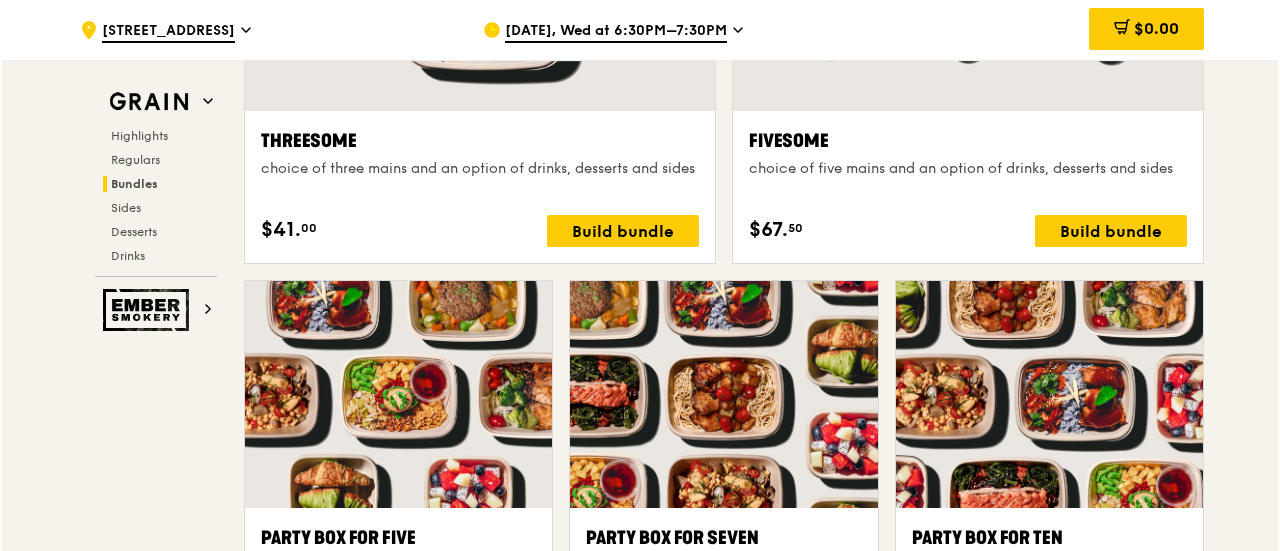 scroll, scrollTop: 3975, scrollLeft: 0, axis: vertical 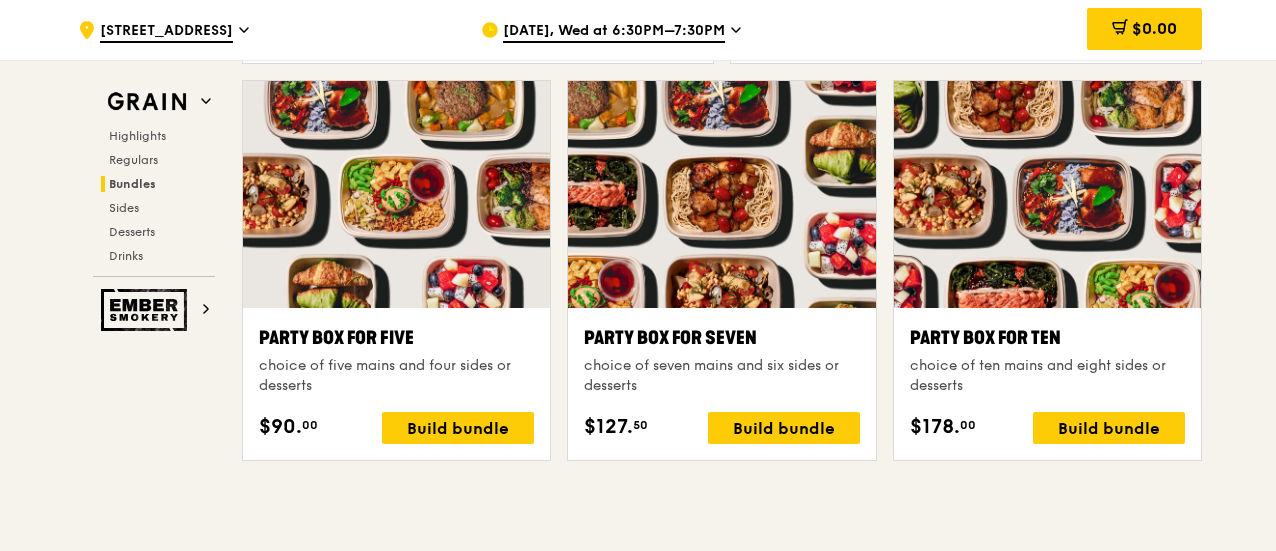 click at bounding box center (1047, 194) 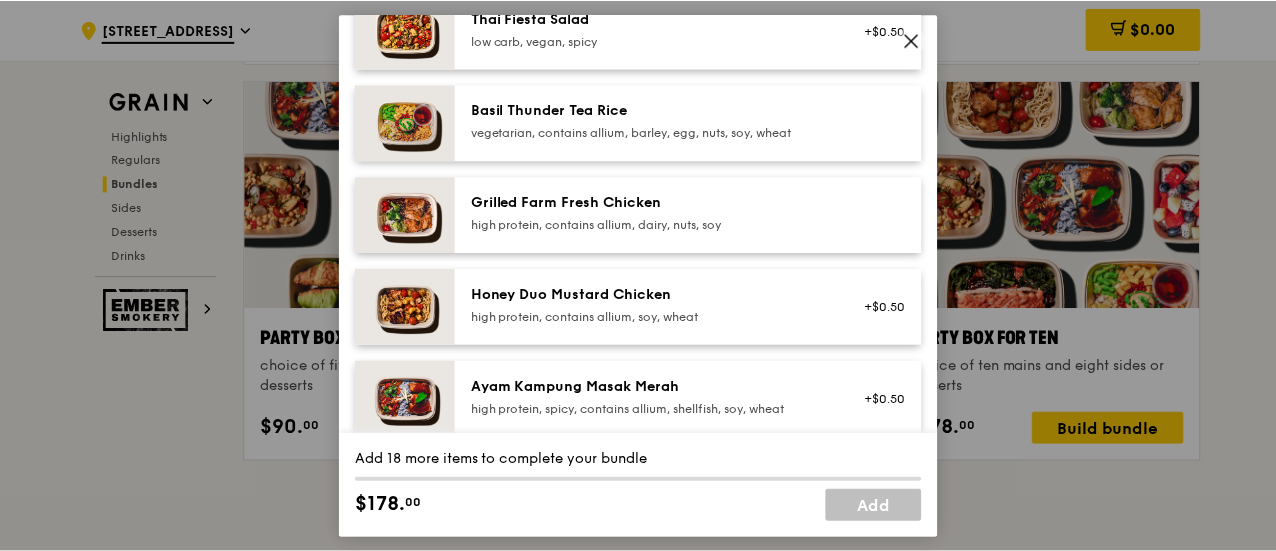 scroll, scrollTop: 600, scrollLeft: 0, axis: vertical 